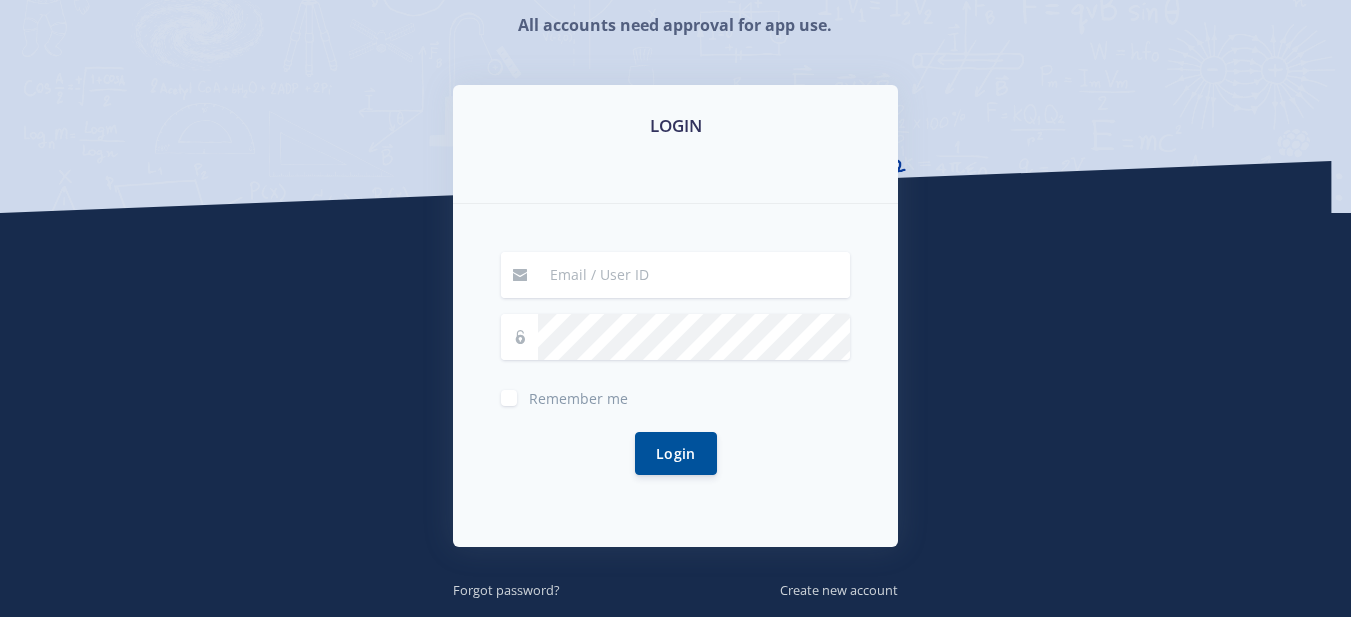 scroll, scrollTop: 300, scrollLeft: 0, axis: vertical 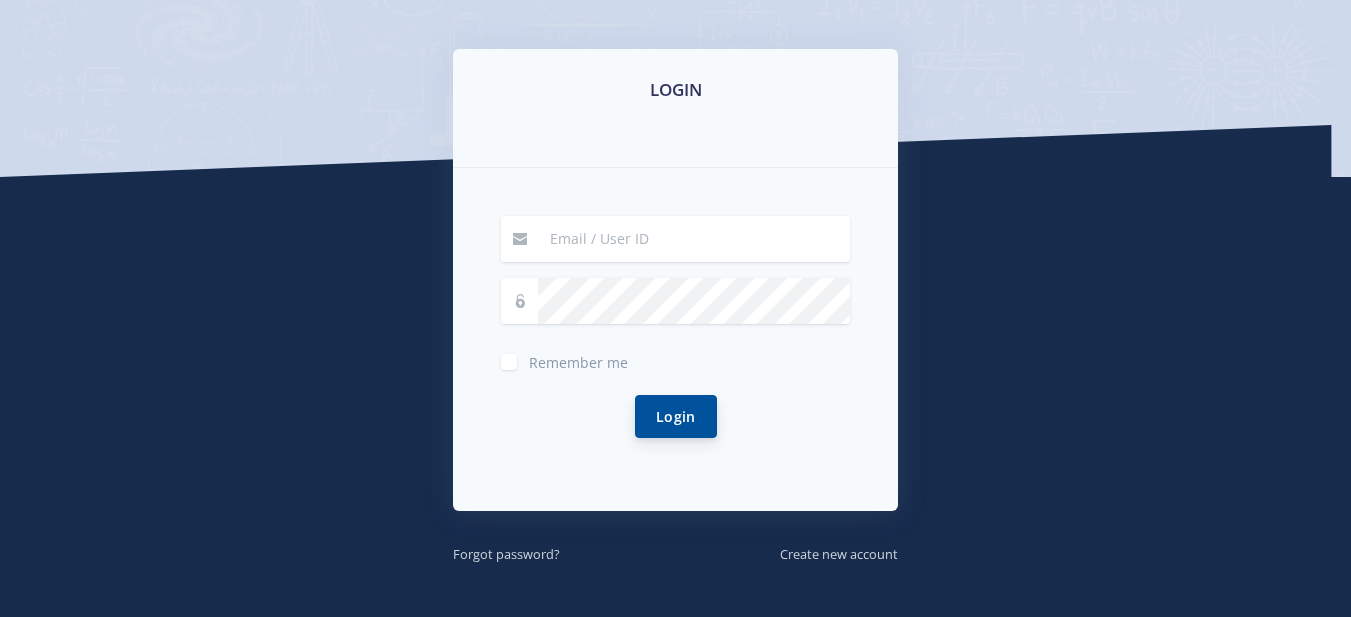 type on "[EMAIL_ADDRESS][DOMAIN_NAME]" 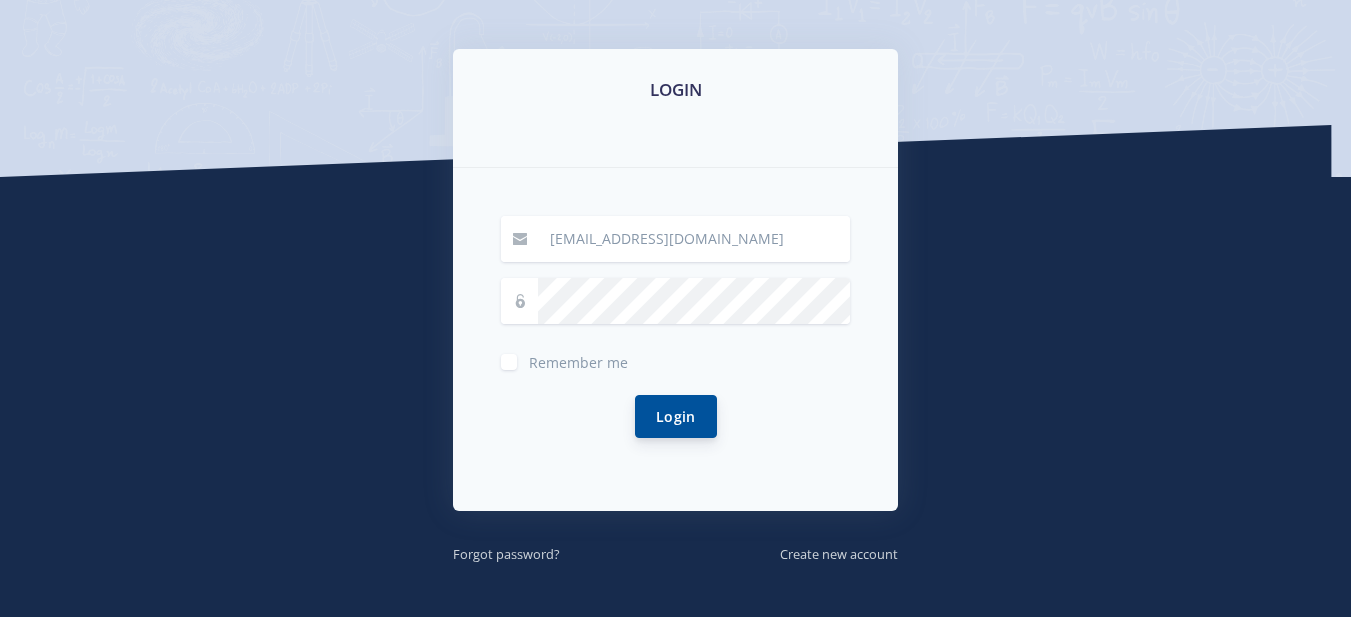 click on "Login" at bounding box center (676, 416) 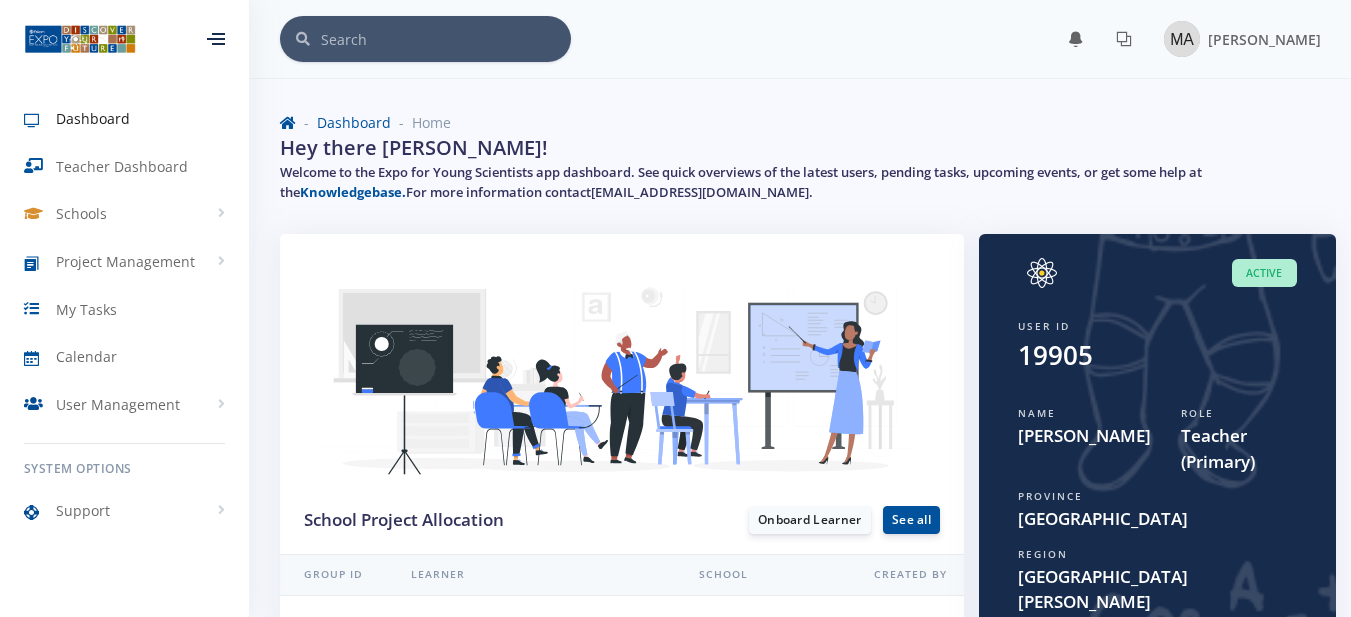 scroll, scrollTop: 0, scrollLeft: 0, axis: both 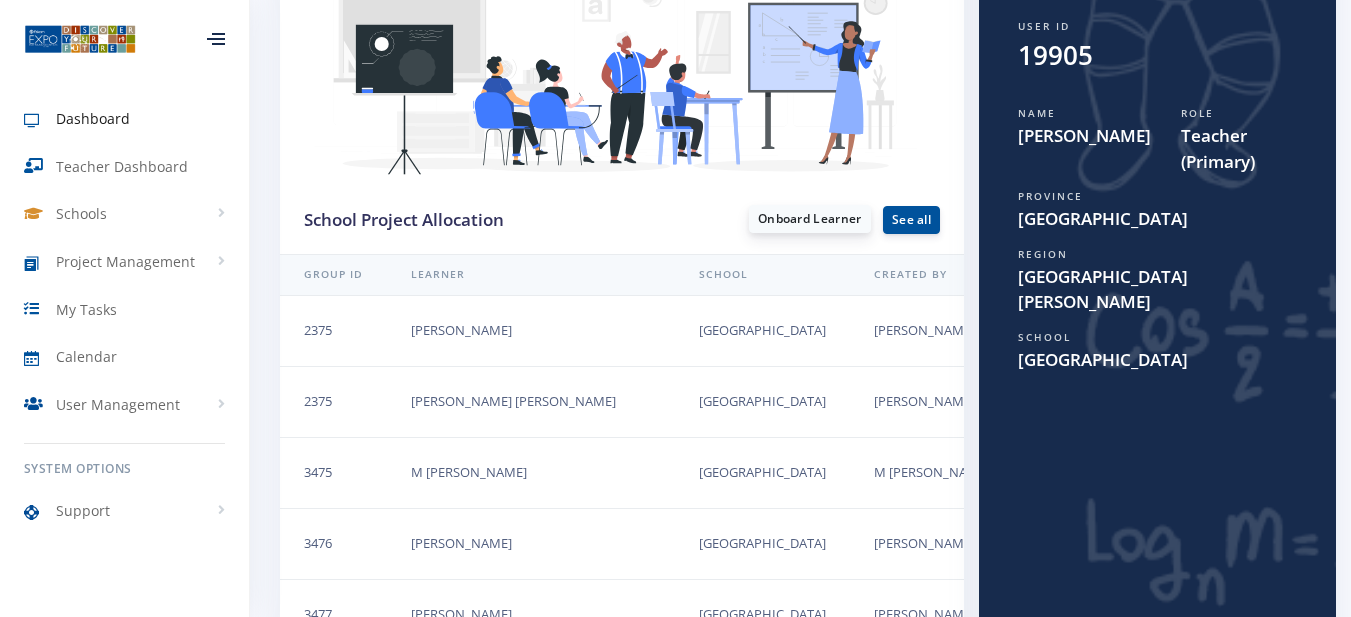 click on "Onboard
Learner" at bounding box center (810, 219) 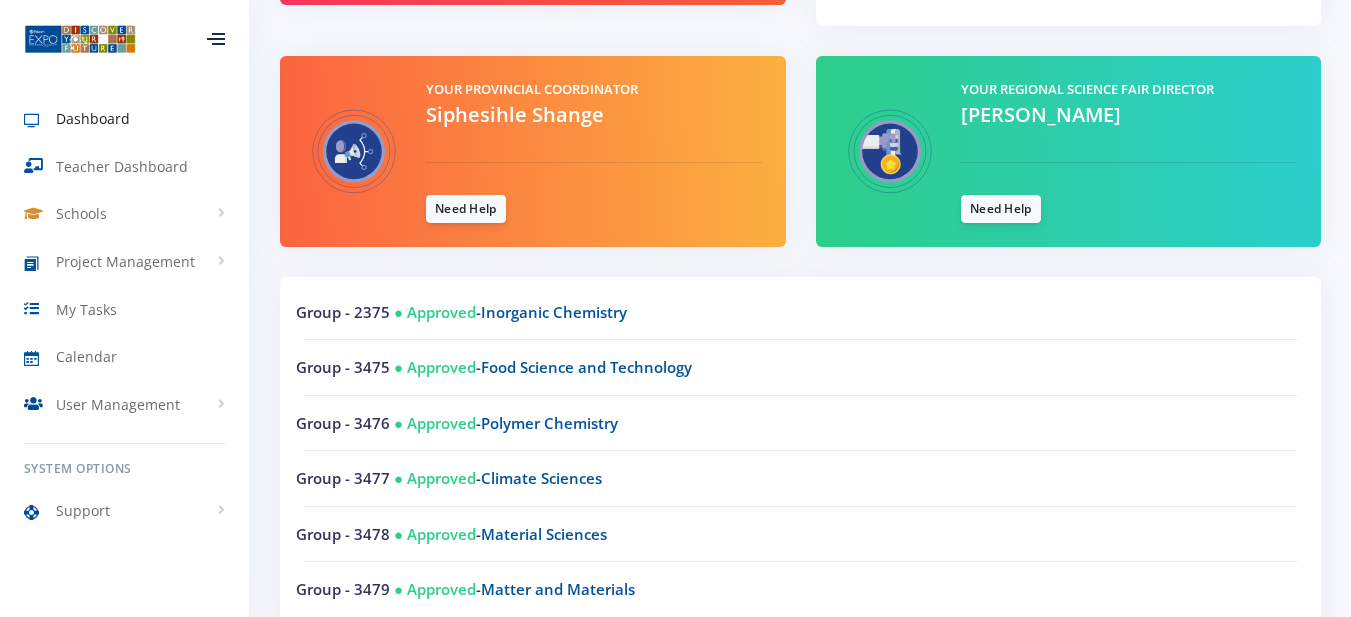scroll, scrollTop: 3726, scrollLeft: 0, axis: vertical 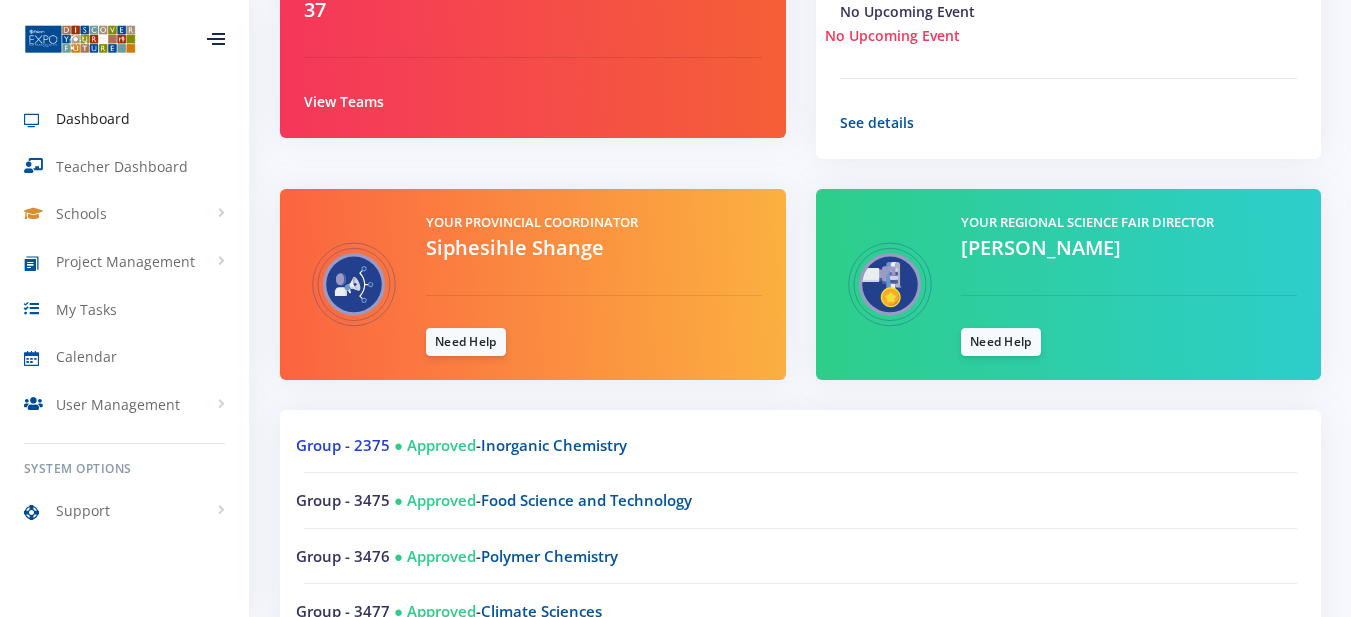 click on "Group - 2375" at bounding box center [343, 445] 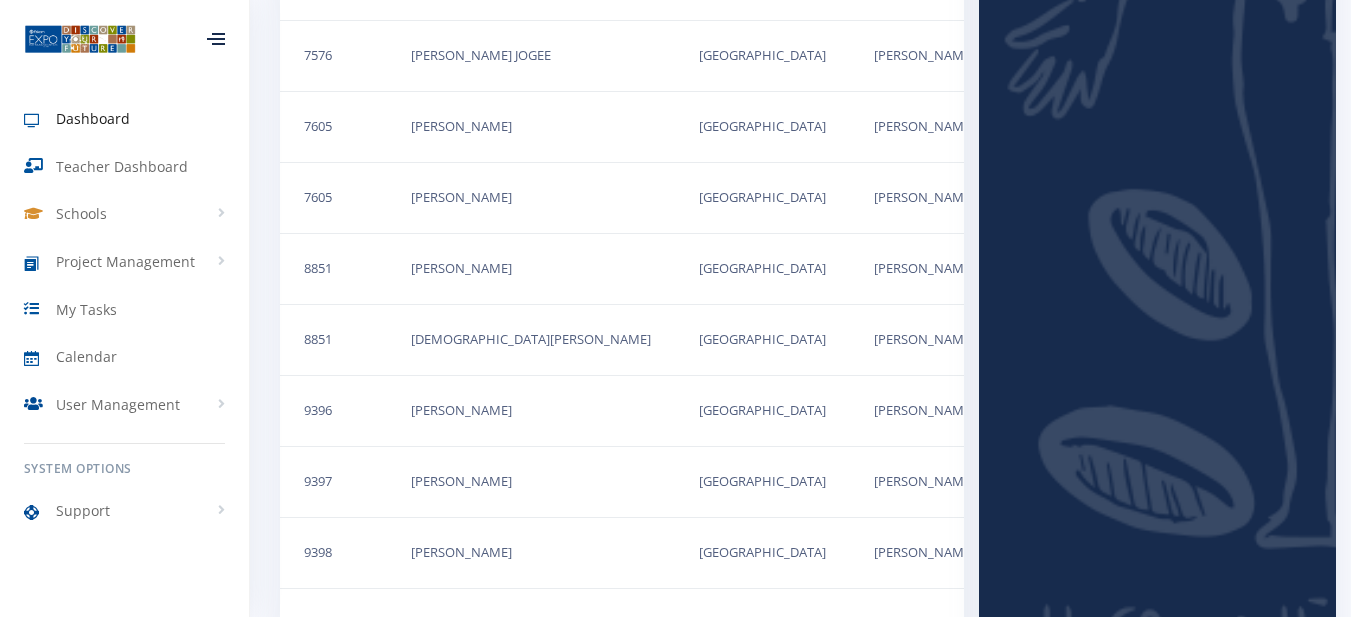 scroll, scrollTop: 2626, scrollLeft: 0, axis: vertical 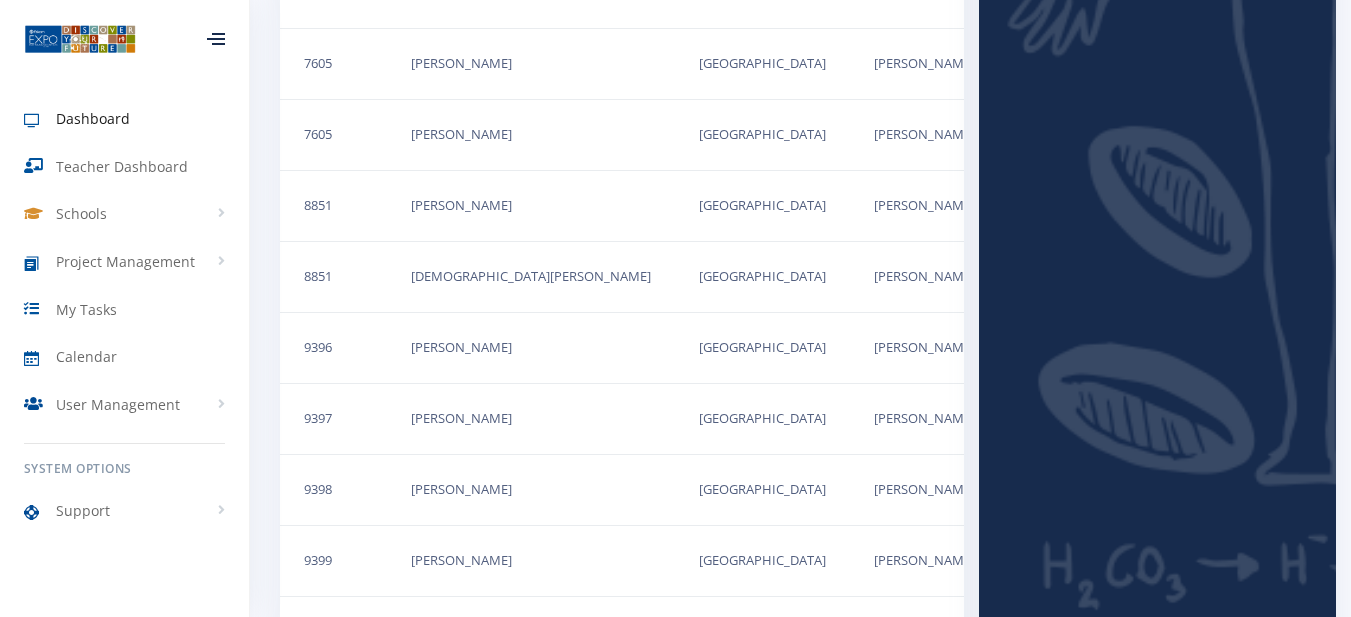 click on "9397" at bounding box center [333, 418] 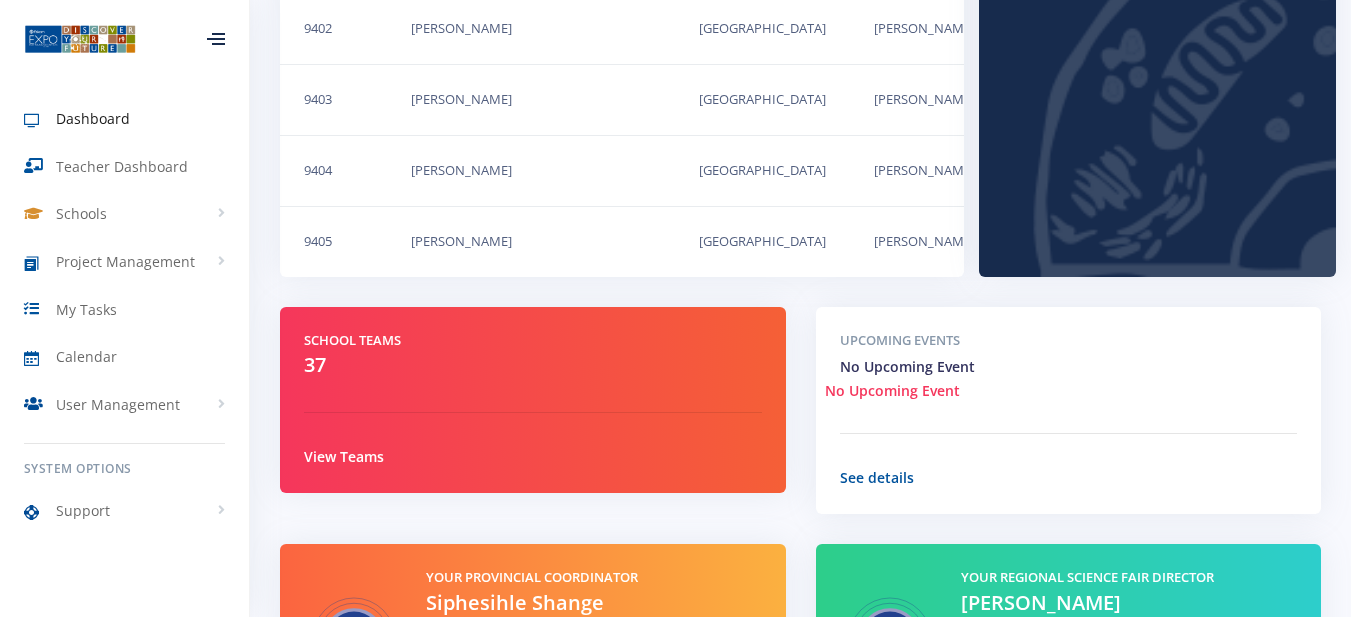 scroll, scrollTop: 3326, scrollLeft: 0, axis: vertical 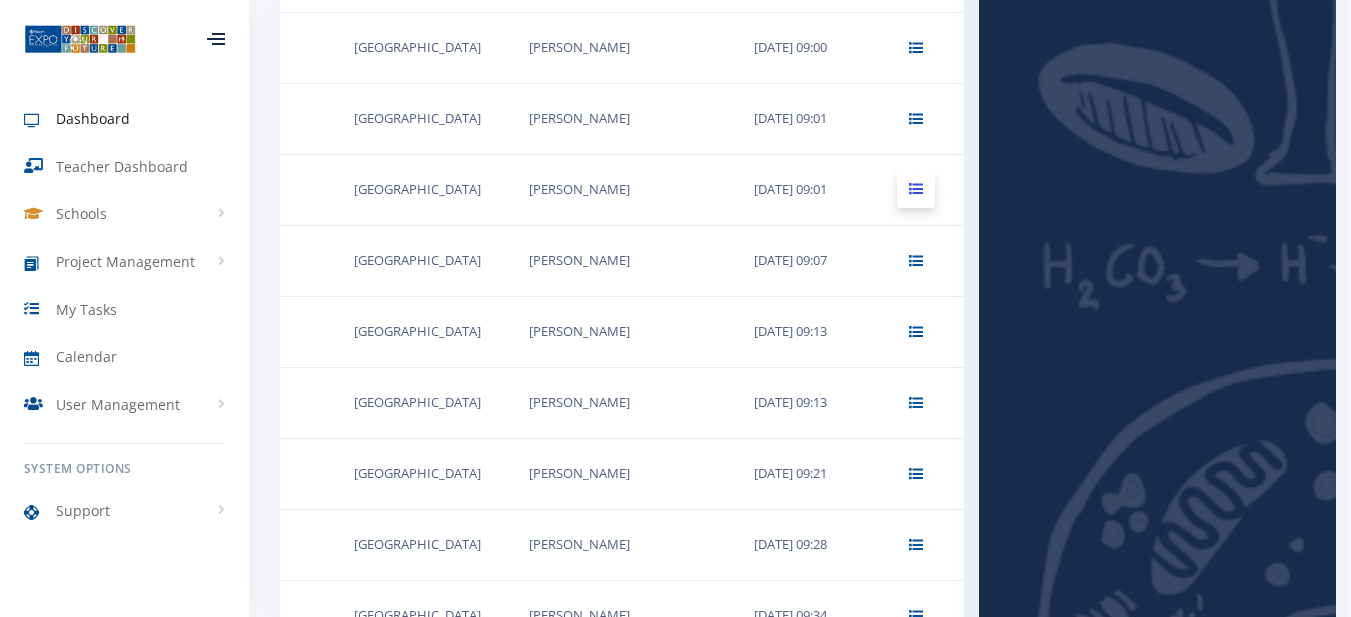 click at bounding box center [916, 189] 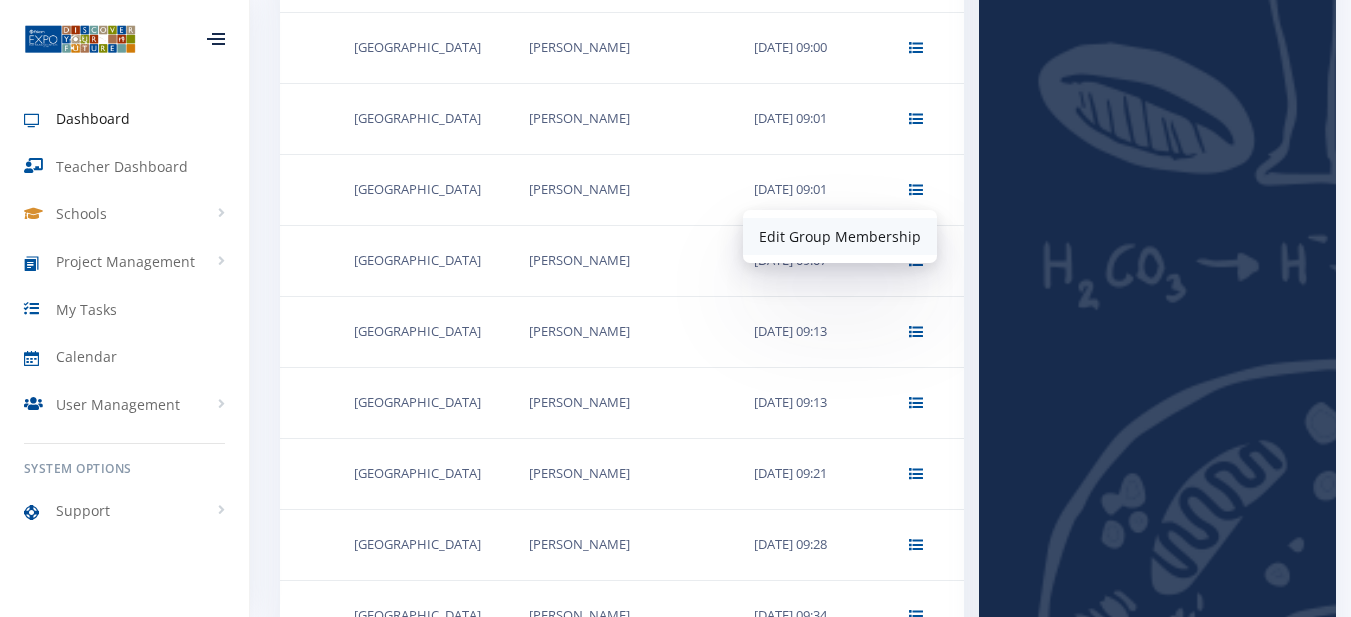 click on "Edit Group Membership" at bounding box center [840, 236] 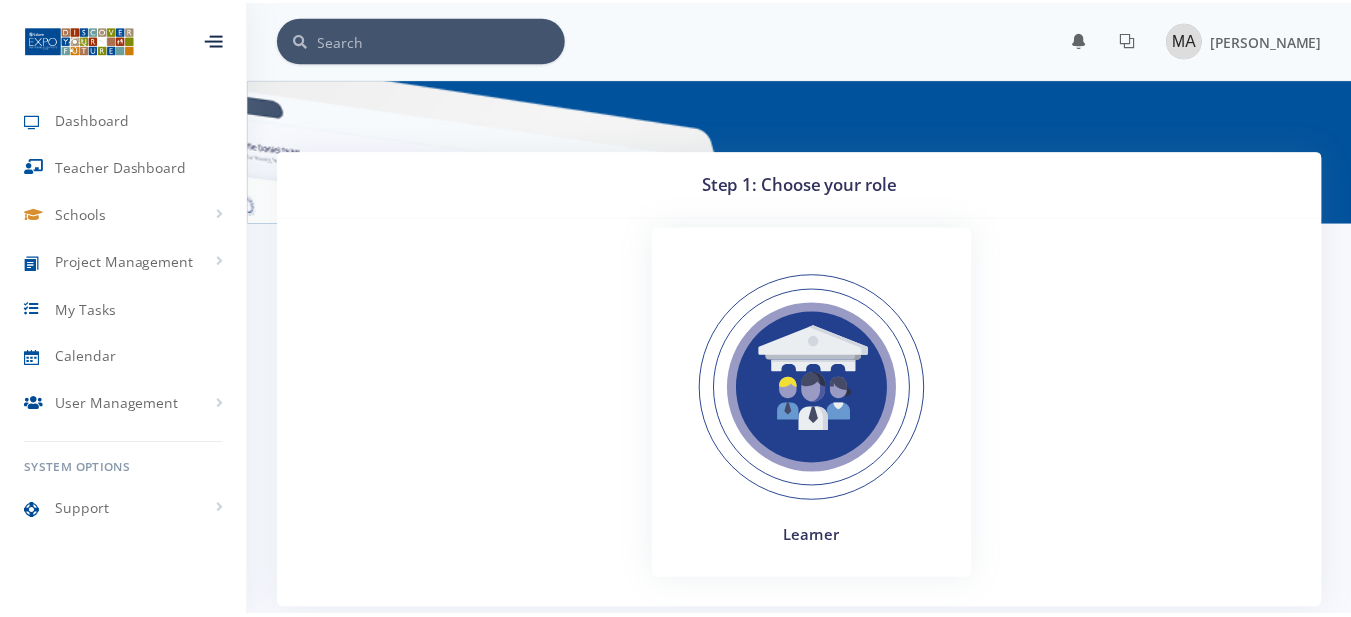 scroll, scrollTop: 0, scrollLeft: 0, axis: both 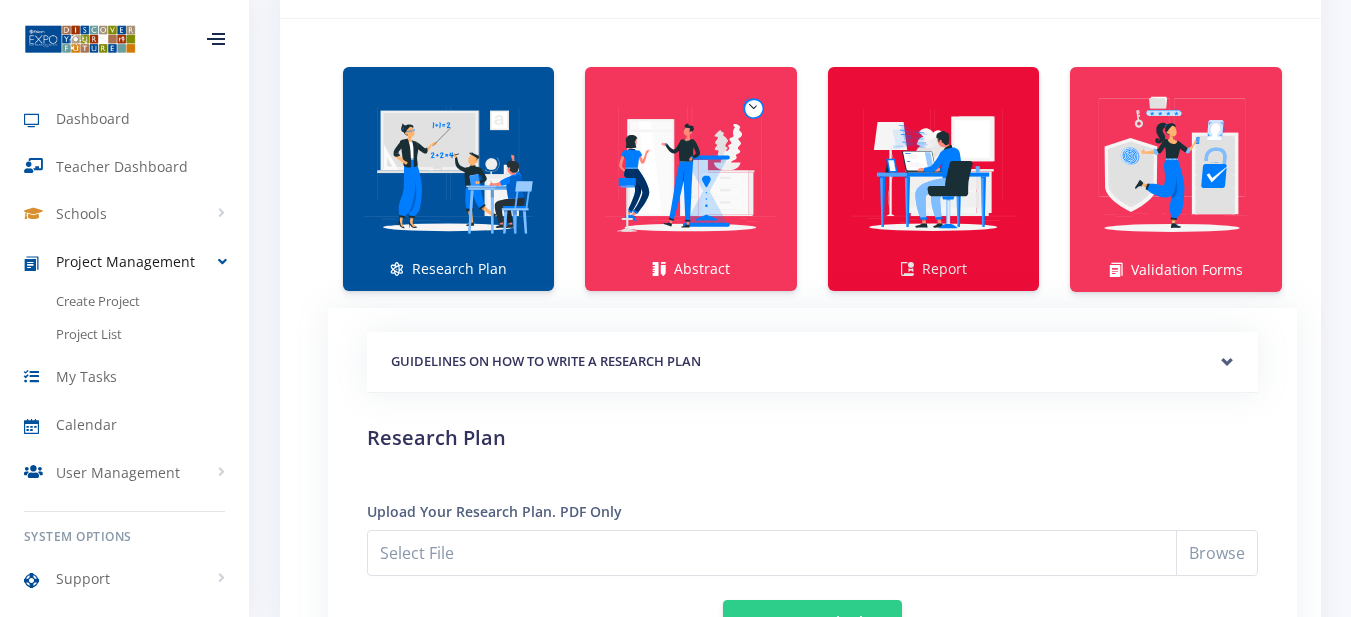 click at bounding box center (933, 168) 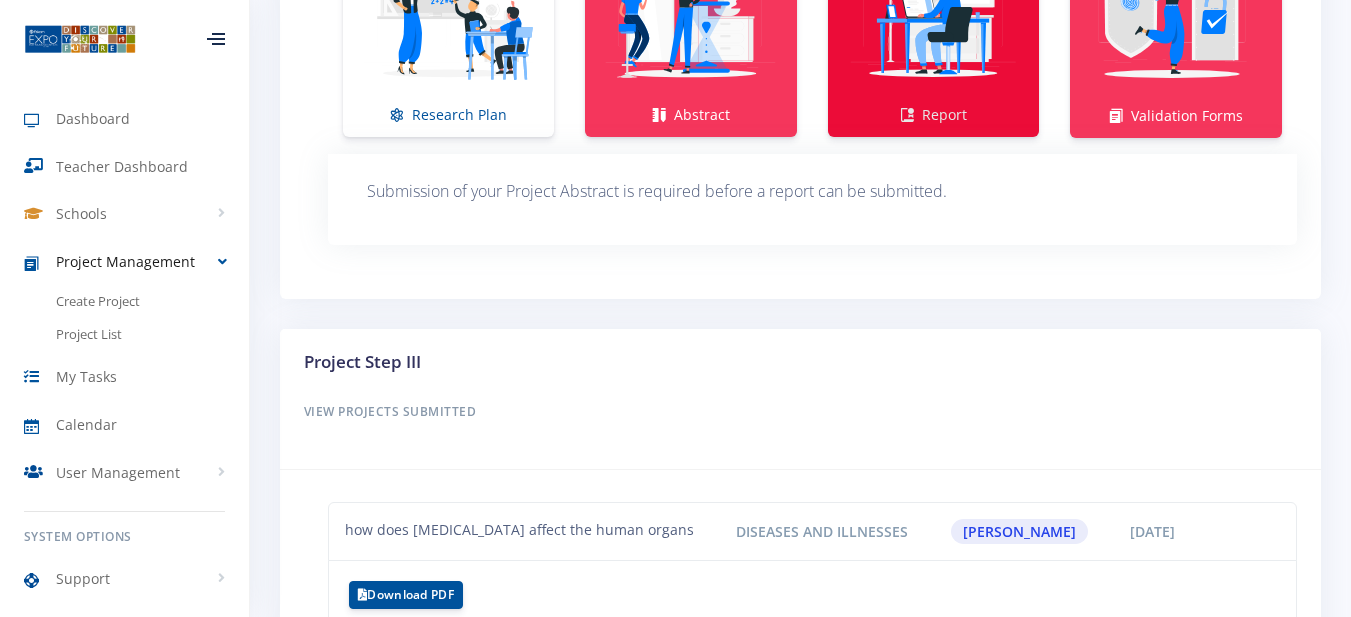 scroll, scrollTop: 1265, scrollLeft: 0, axis: vertical 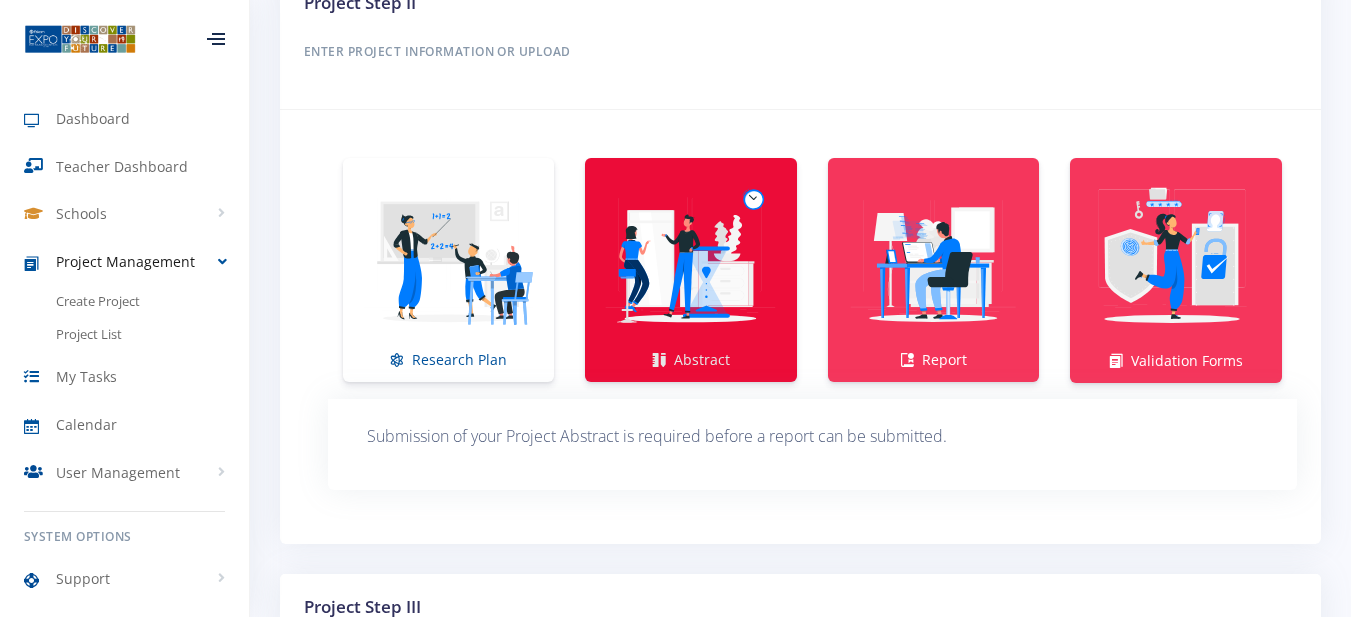 click at bounding box center (690, 259) 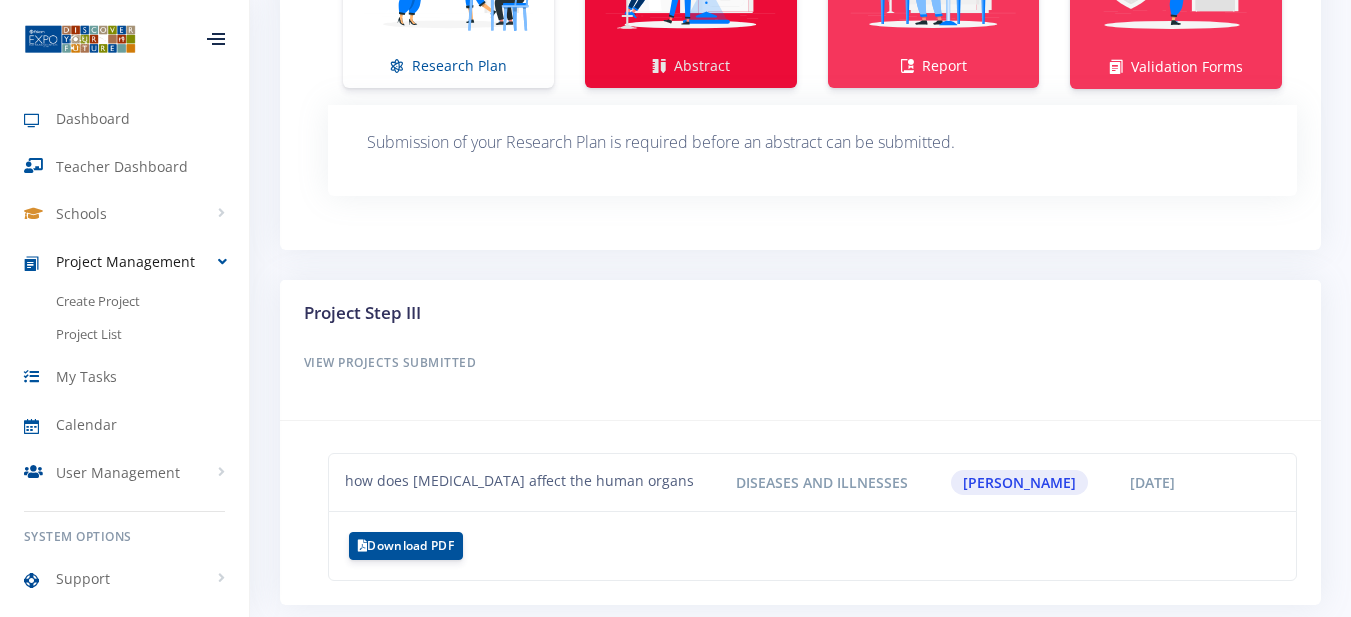 scroll, scrollTop: 1265, scrollLeft: 0, axis: vertical 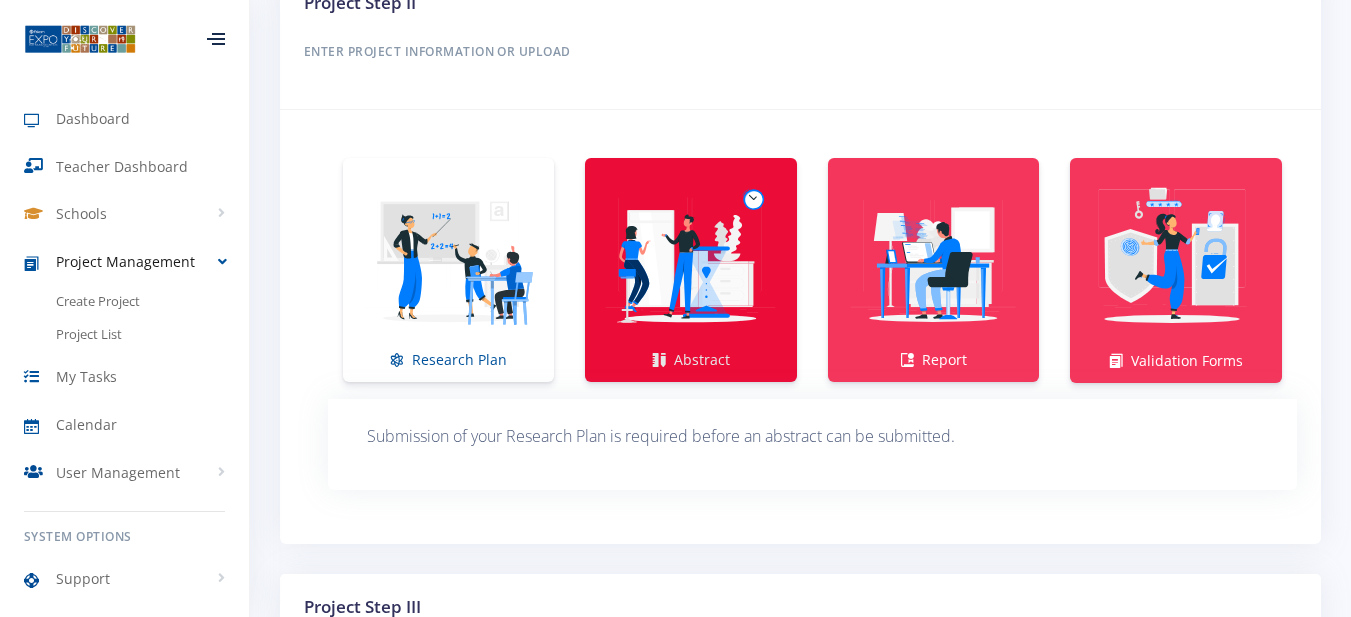 click at bounding box center [690, 259] 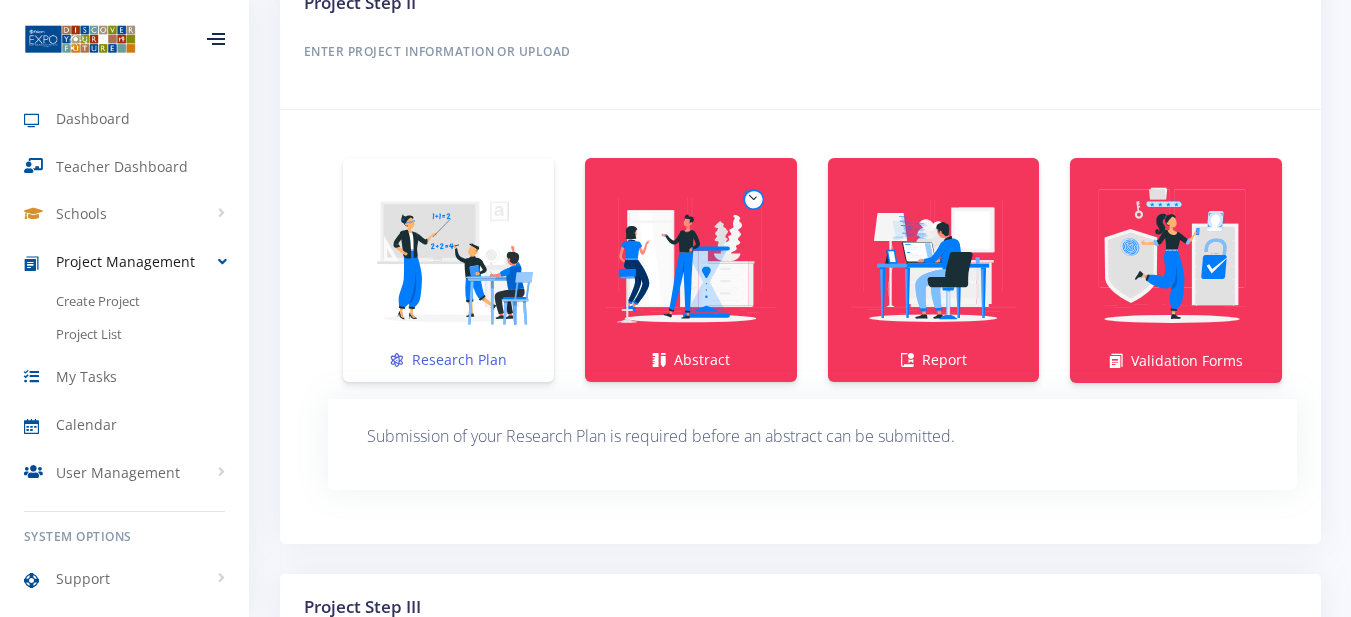 click at bounding box center [448, 259] 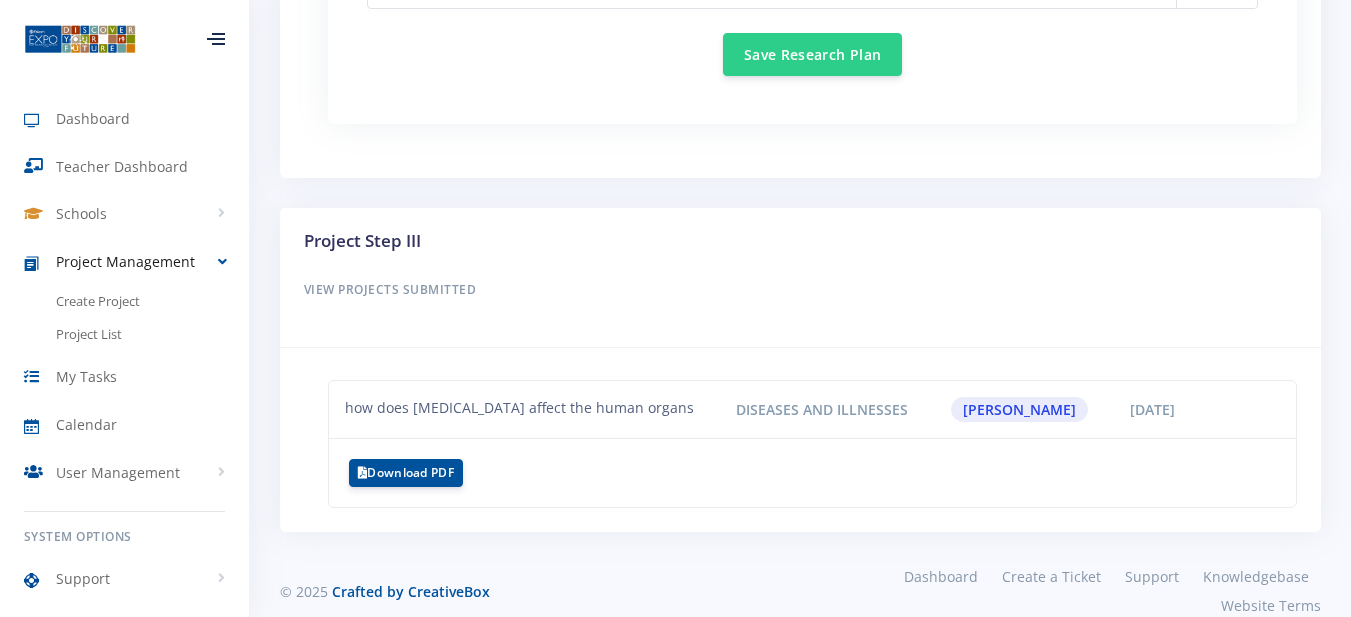 scroll, scrollTop: 1956, scrollLeft: 0, axis: vertical 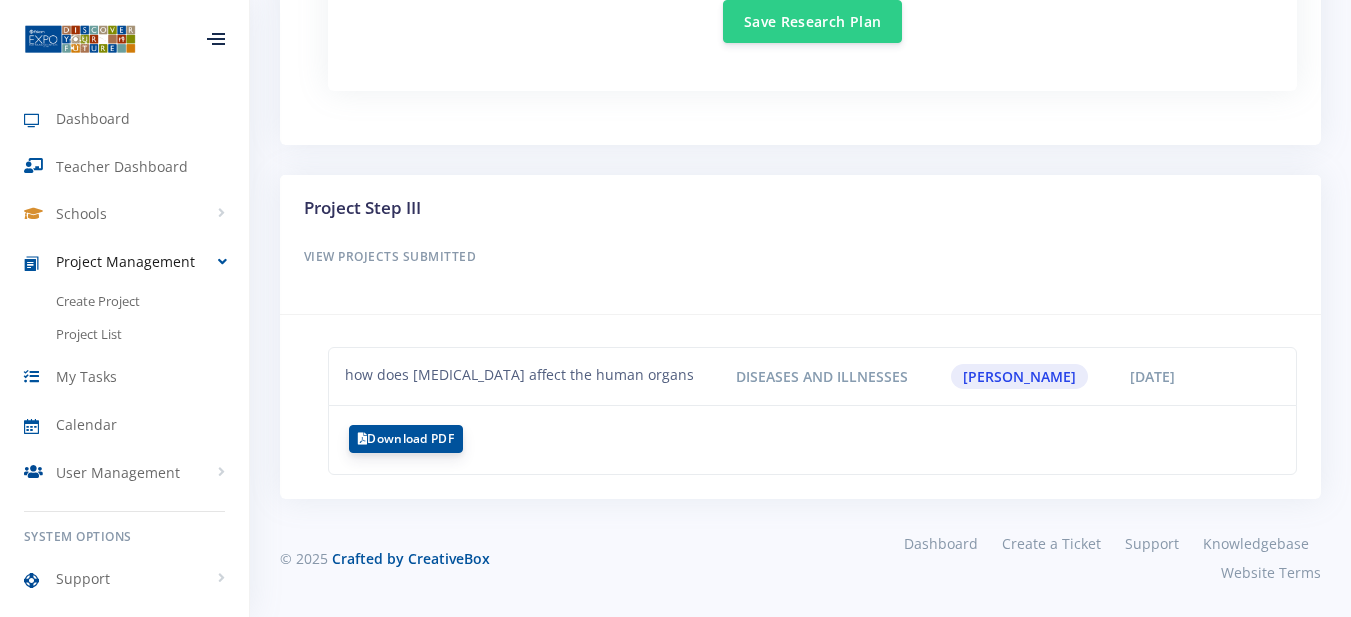 click on "Download PDF" at bounding box center (406, 439) 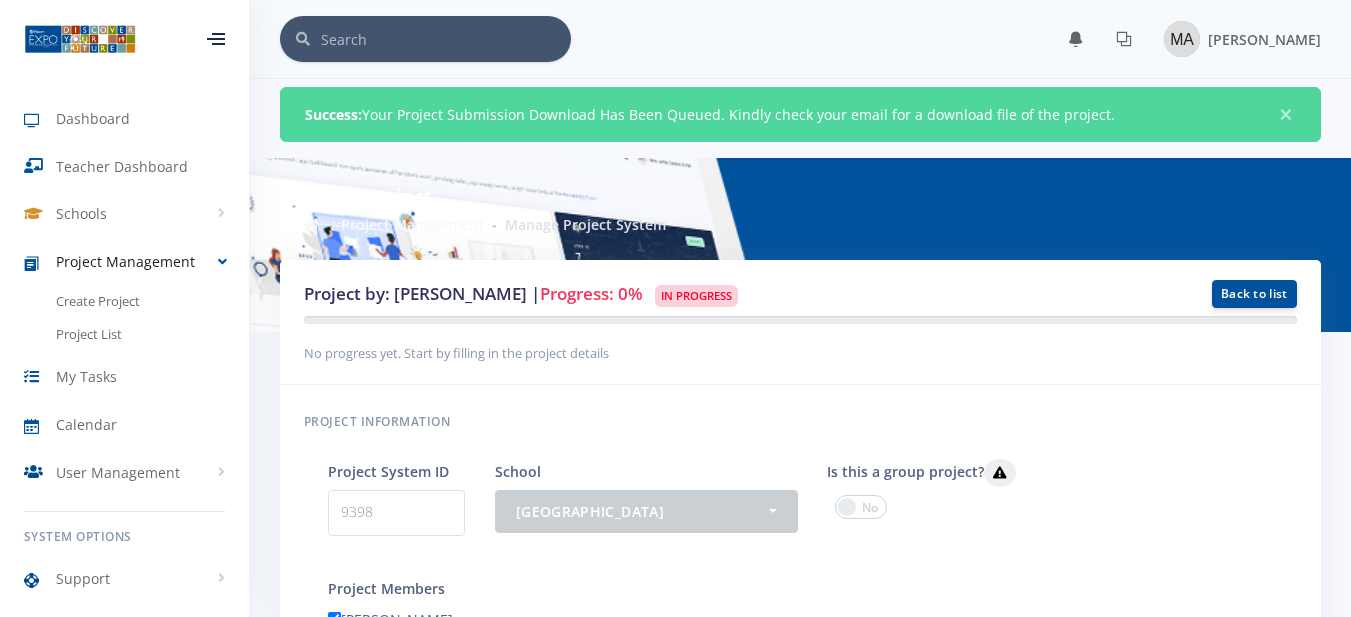 scroll, scrollTop: 0, scrollLeft: 0, axis: both 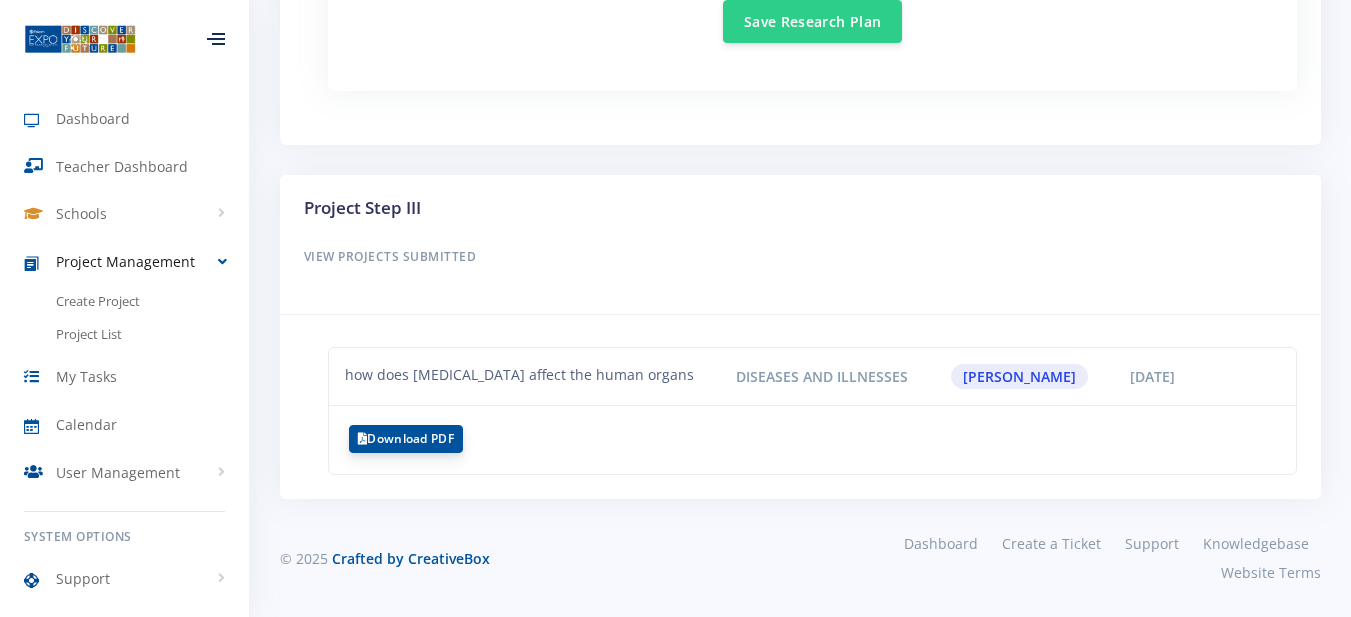 click on "Download PDF" at bounding box center [406, 439] 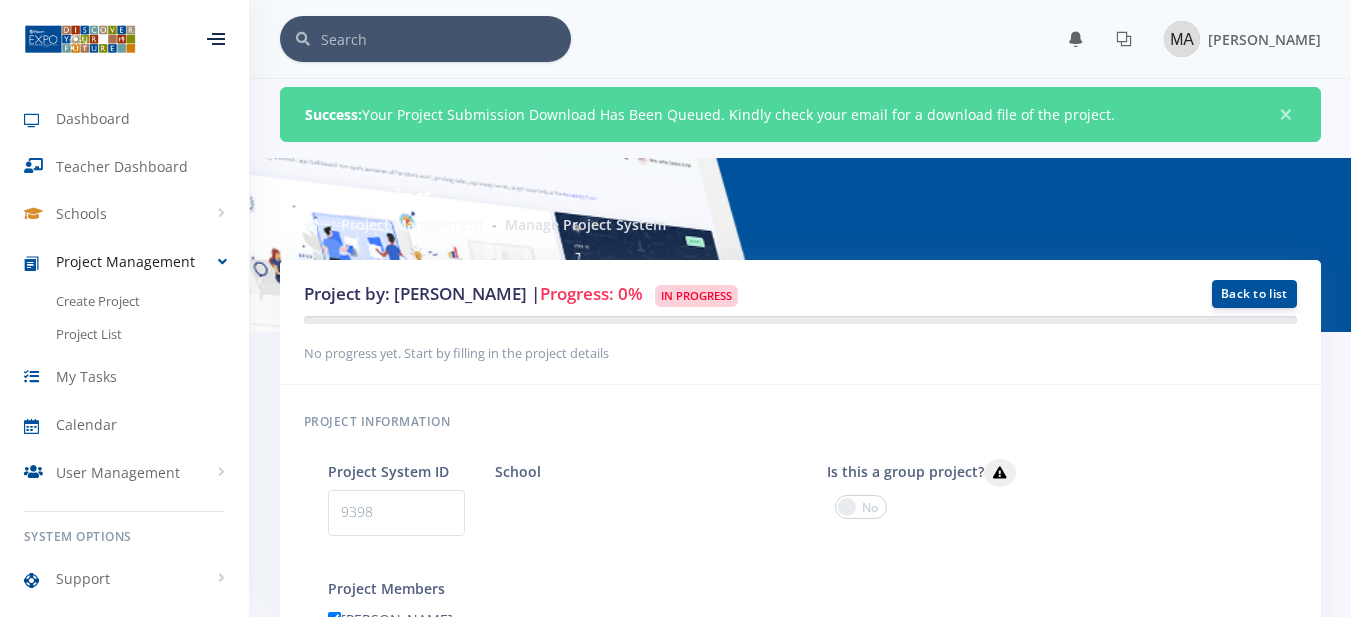 scroll, scrollTop: 0, scrollLeft: 0, axis: both 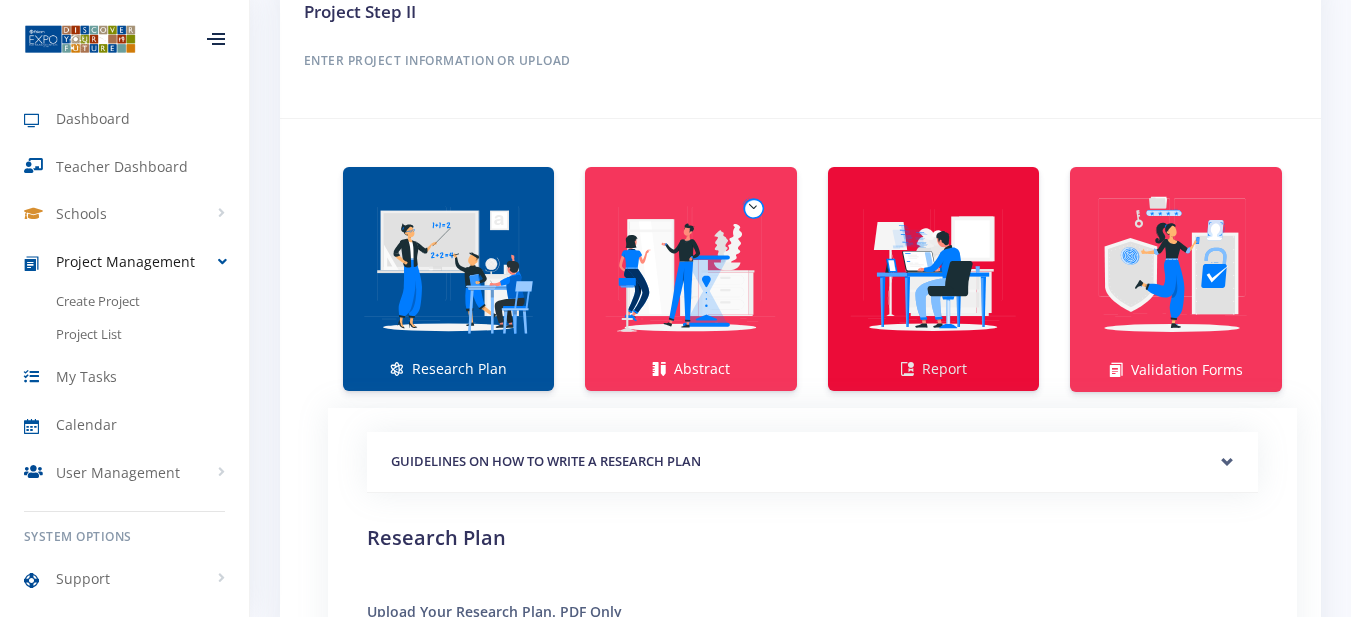 click at bounding box center (933, 268) 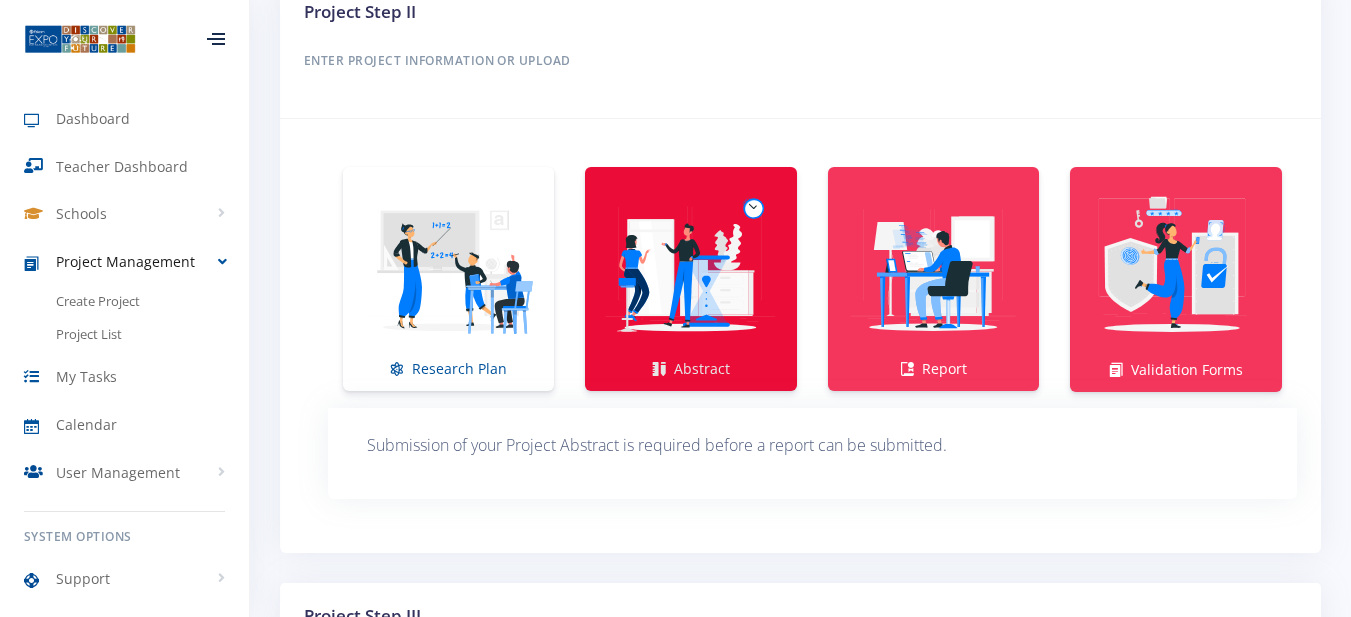 click at bounding box center [690, 268] 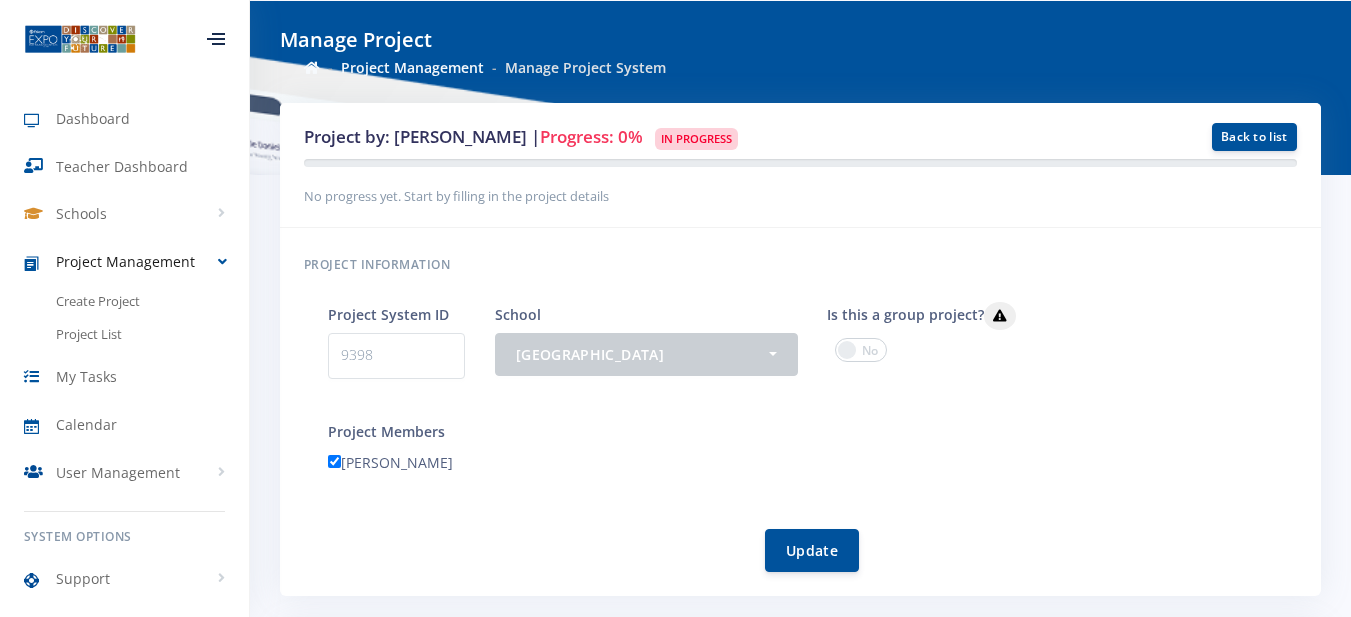 scroll, scrollTop: 0, scrollLeft: 0, axis: both 